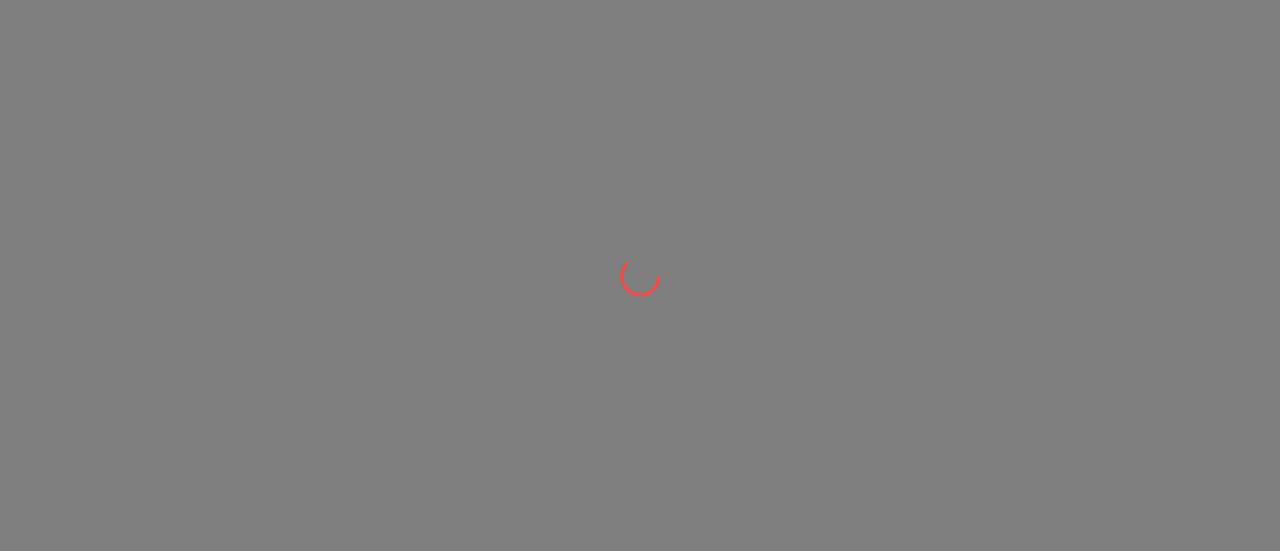 scroll, scrollTop: 0, scrollLeft: 0, axis: both 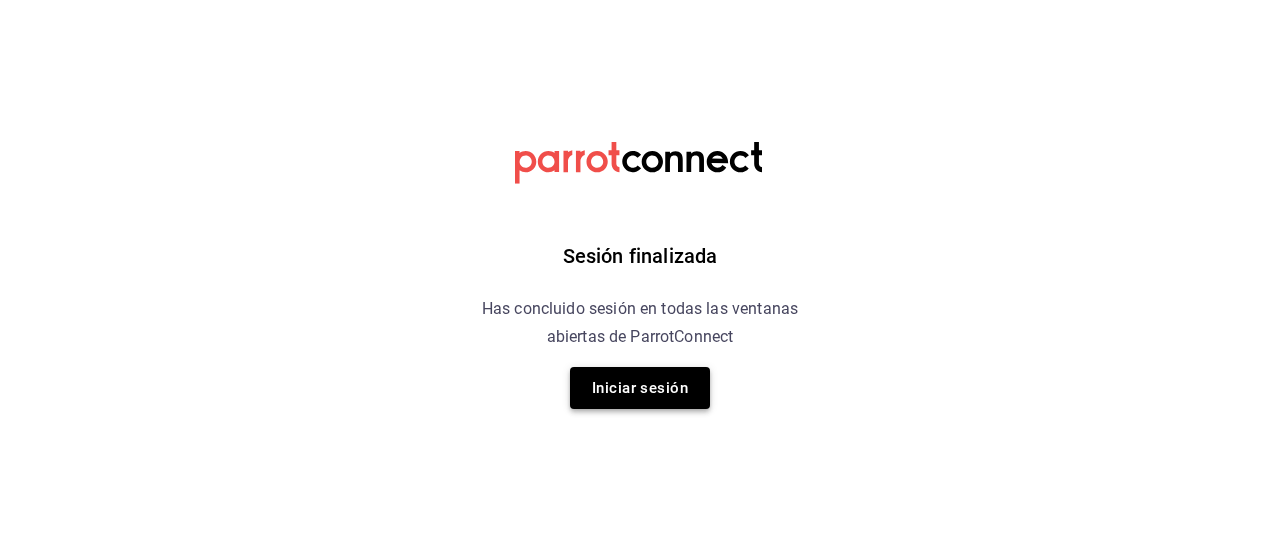 click on "Iniciar sesión" at bounding box center (640, 388) 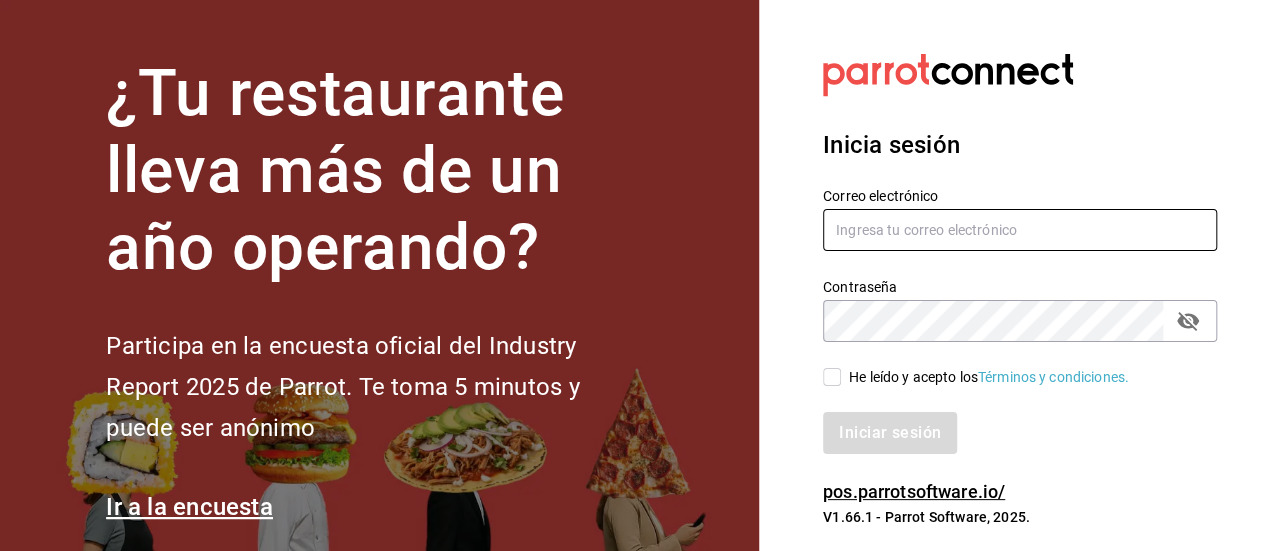 type on "[USERNAME]@[DOMAIN].com" 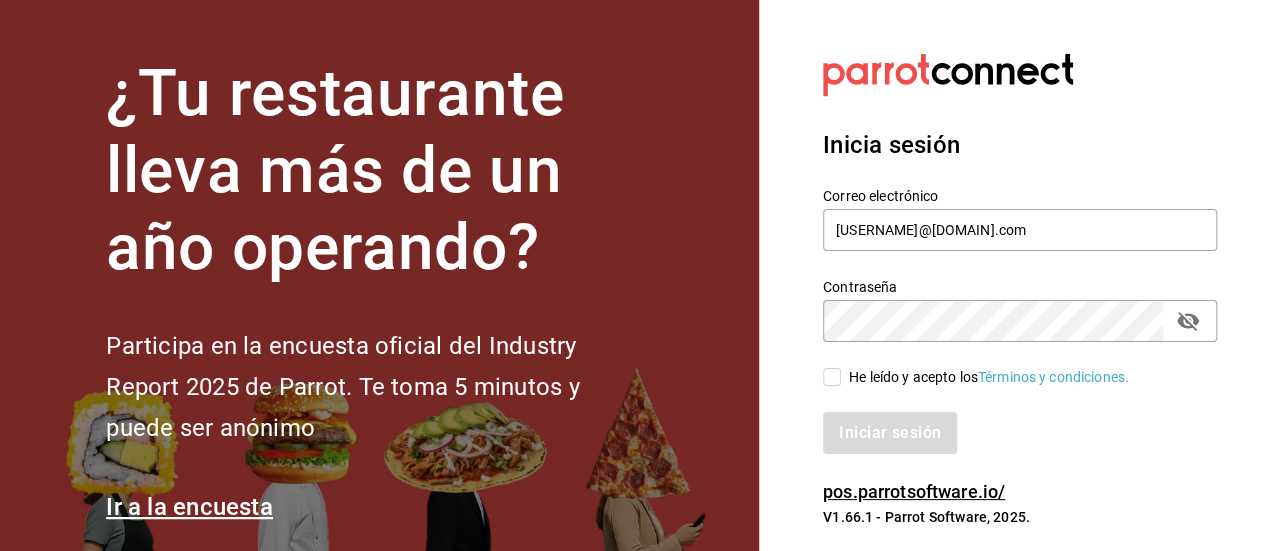 click on "He leído y acepto los  Términos y condiciones." at bounding box center (989, 377) 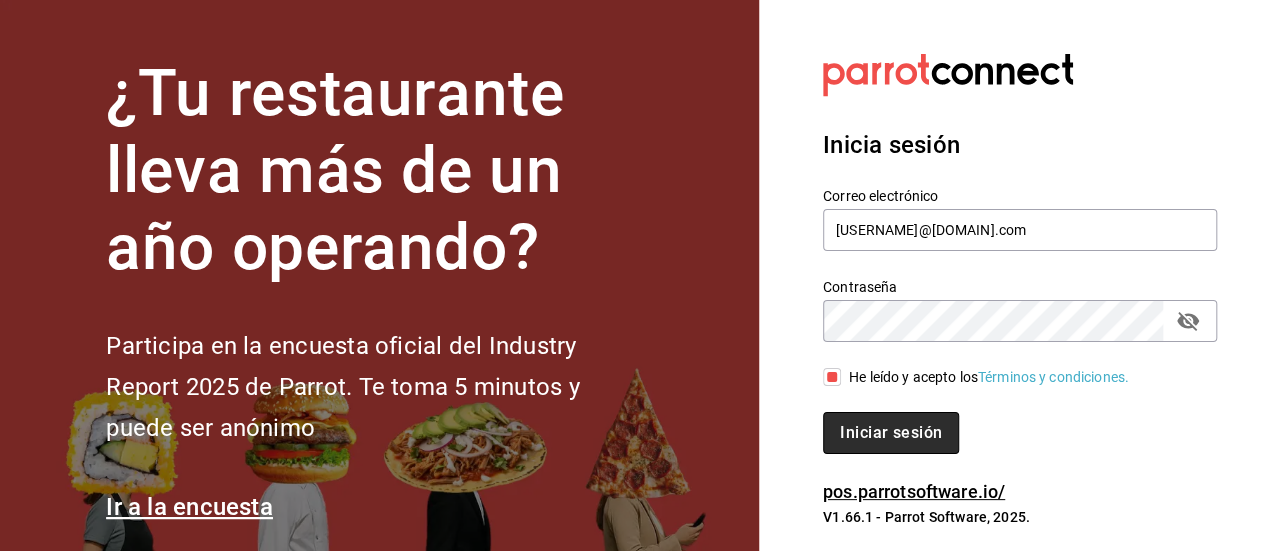 click on "Iniciar sesión" at bounding box center (891, 433) 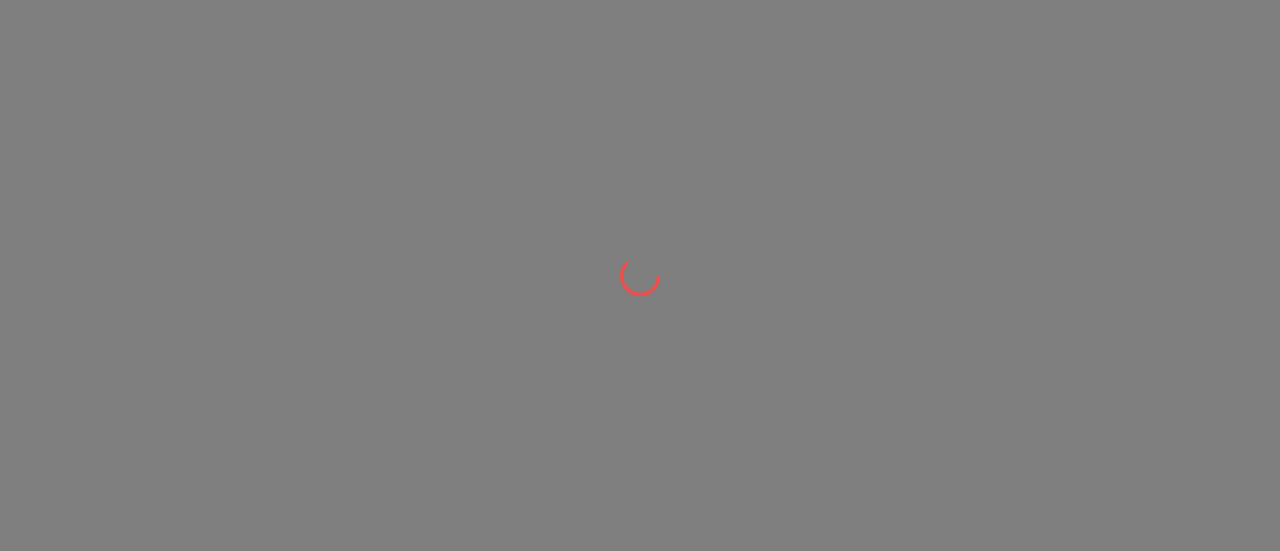 scroll, scrollTop: 0, scrollLeft: 0, axis: both 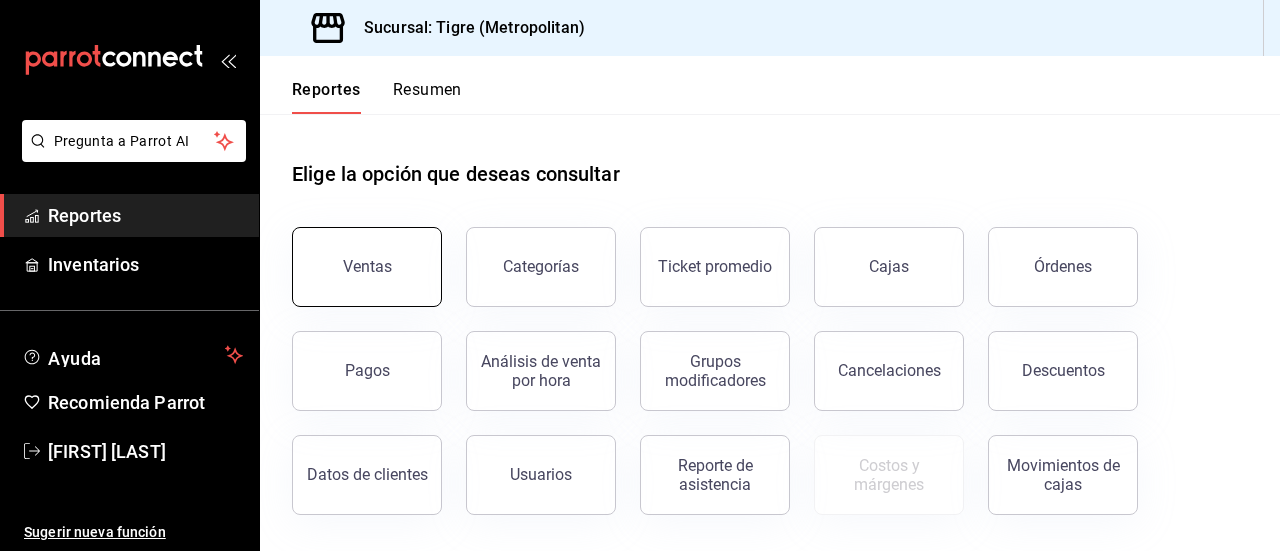 click on "Ventas" at bounding box center [367, 266] 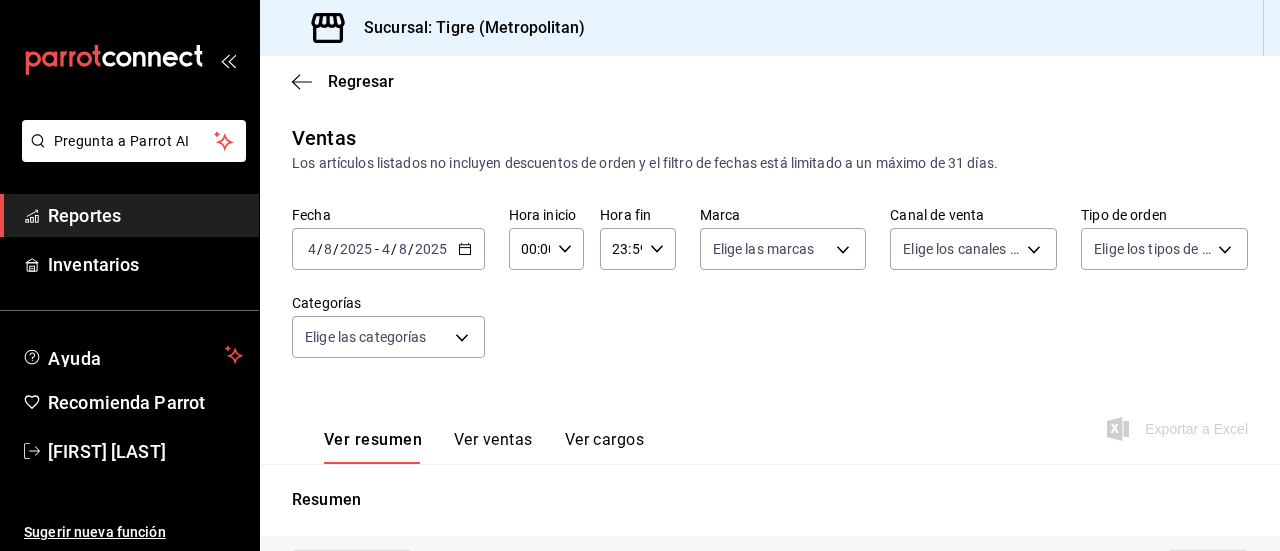 click on "2025-08-04 4 / 8 / 2025 - 2025-08-04 4 / 8 / 2025" at bounding box center [388, 249] 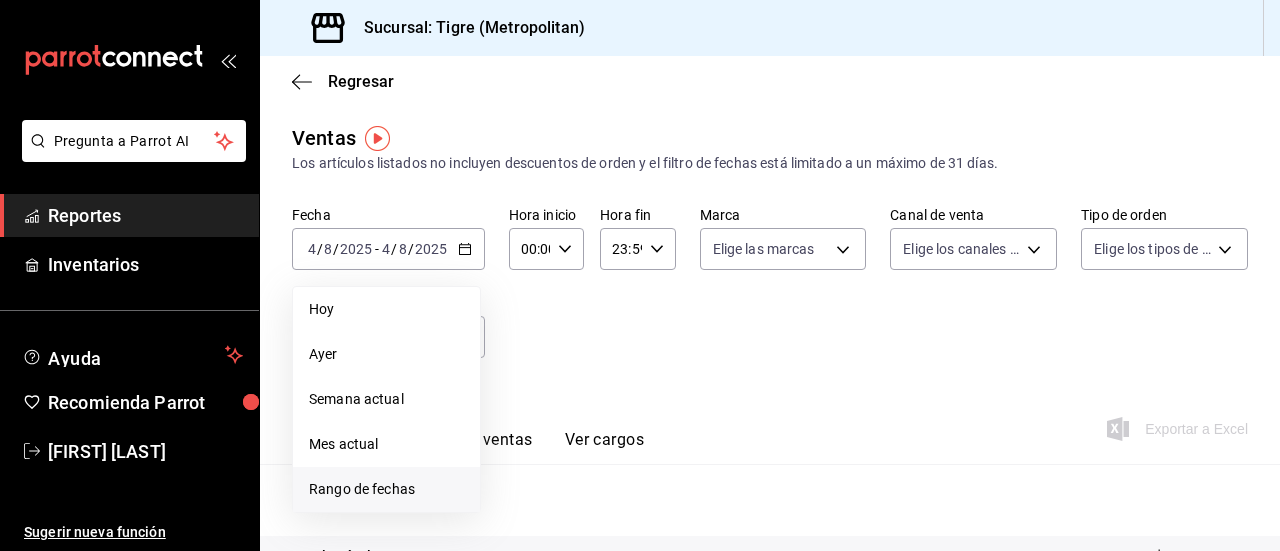 click on "Rango de fechas" at bounding box center [386, 489] 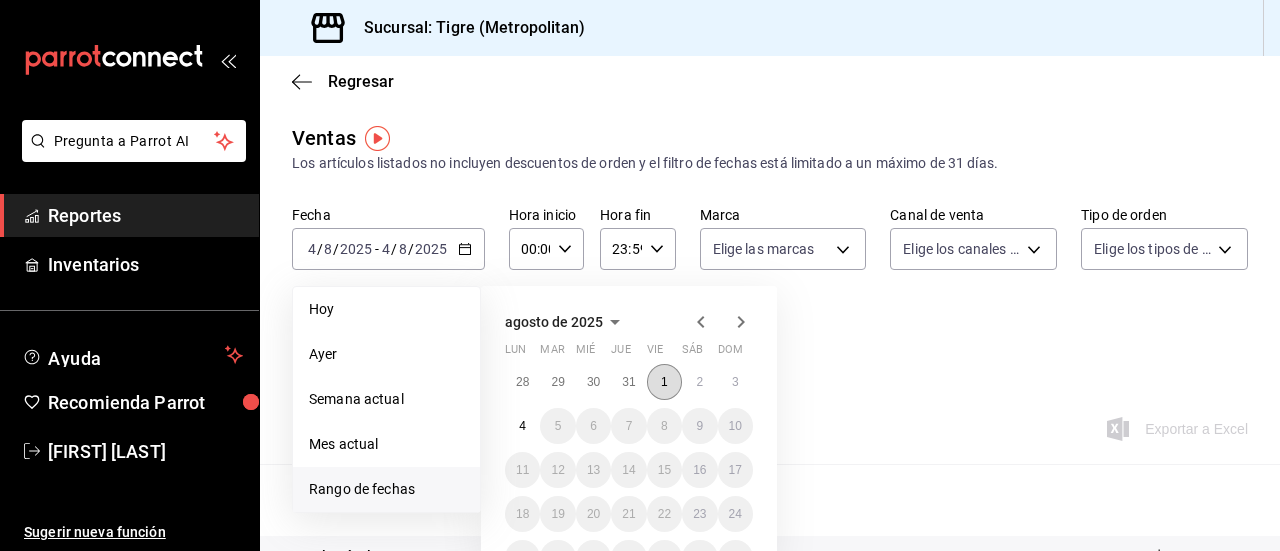 click on "1" at bounding box center (664, 382) 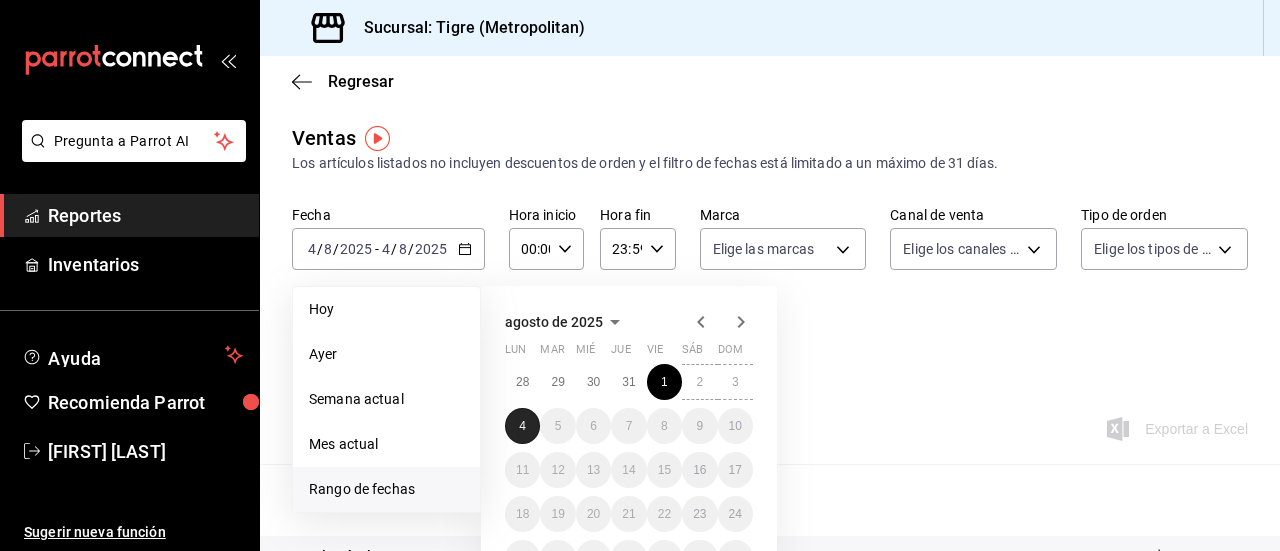 click on "4" at bounding box center [522, 426] 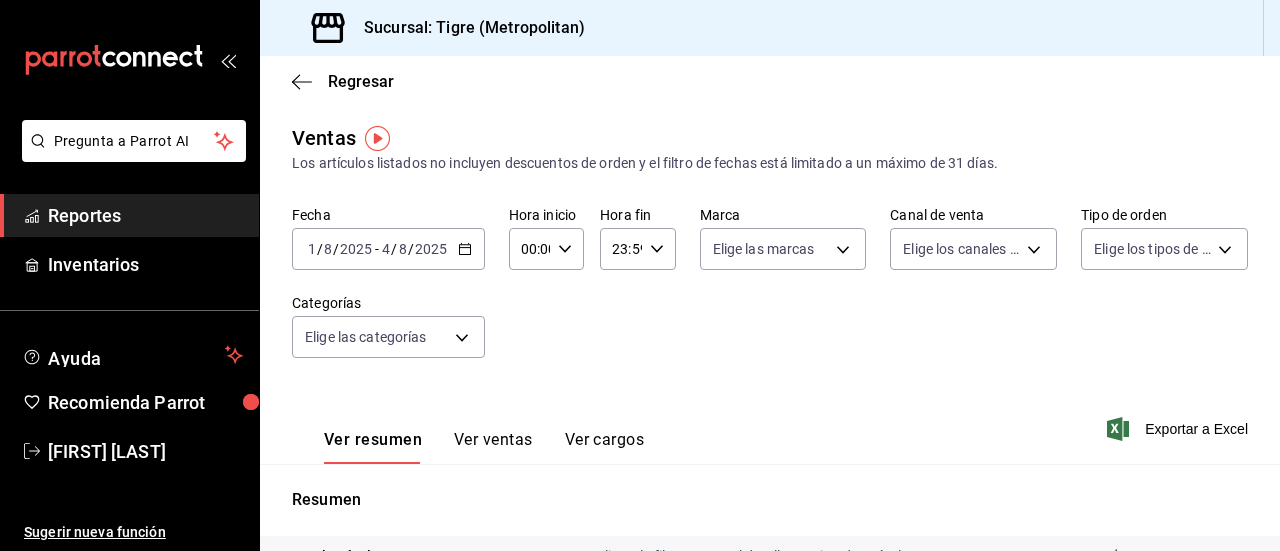 click 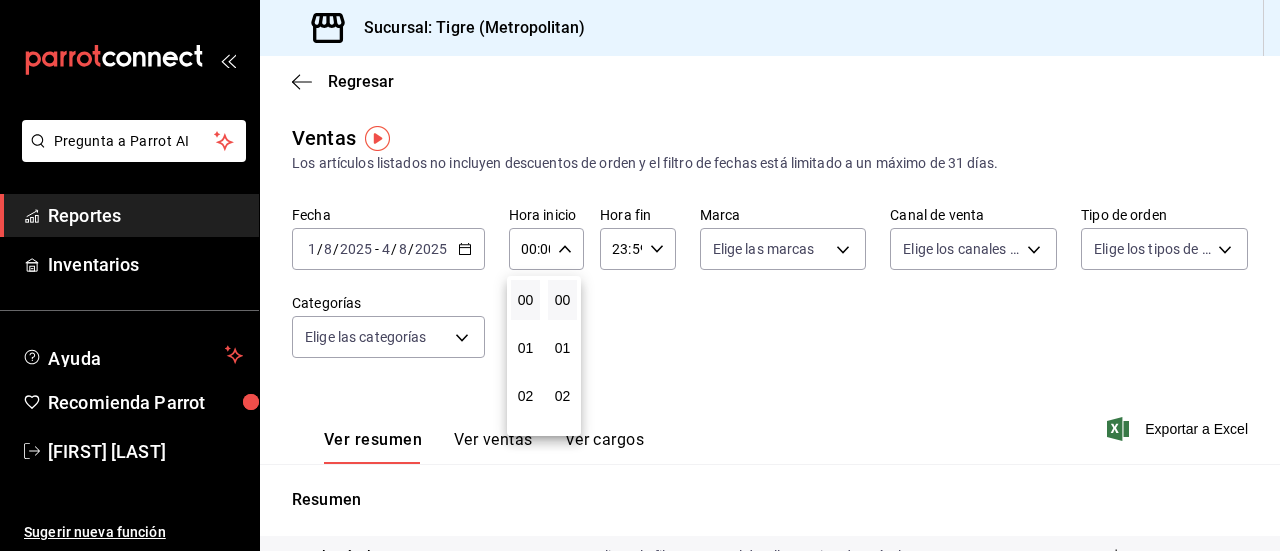 drag, startPoint x: 521, startPoint y: 313, endPoint x: 504, endPoint y: 299, distance: 22.022715 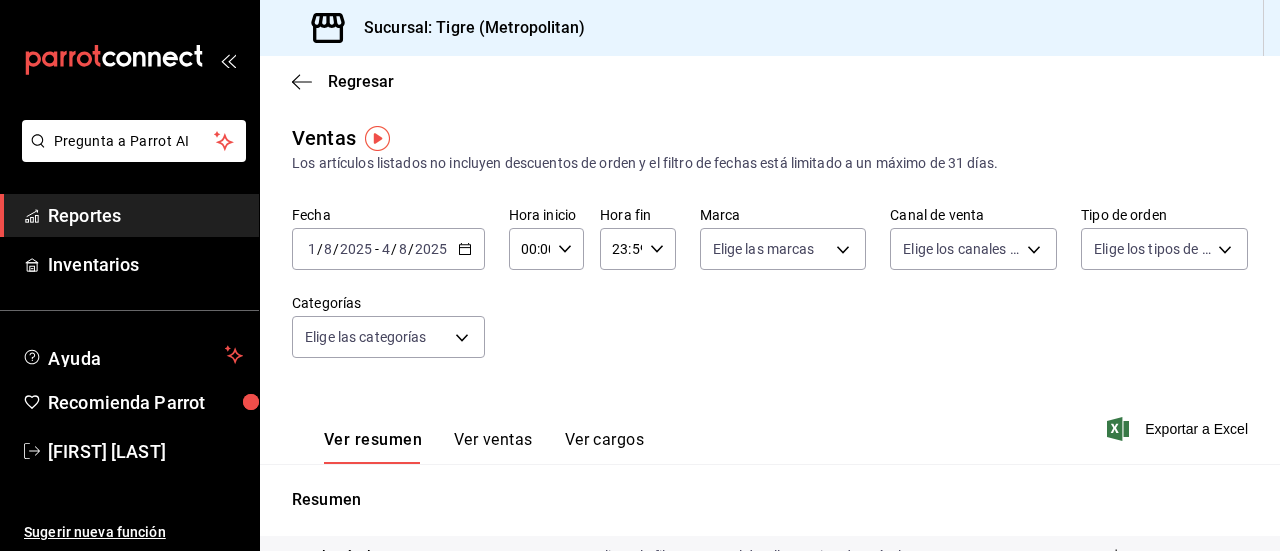 click 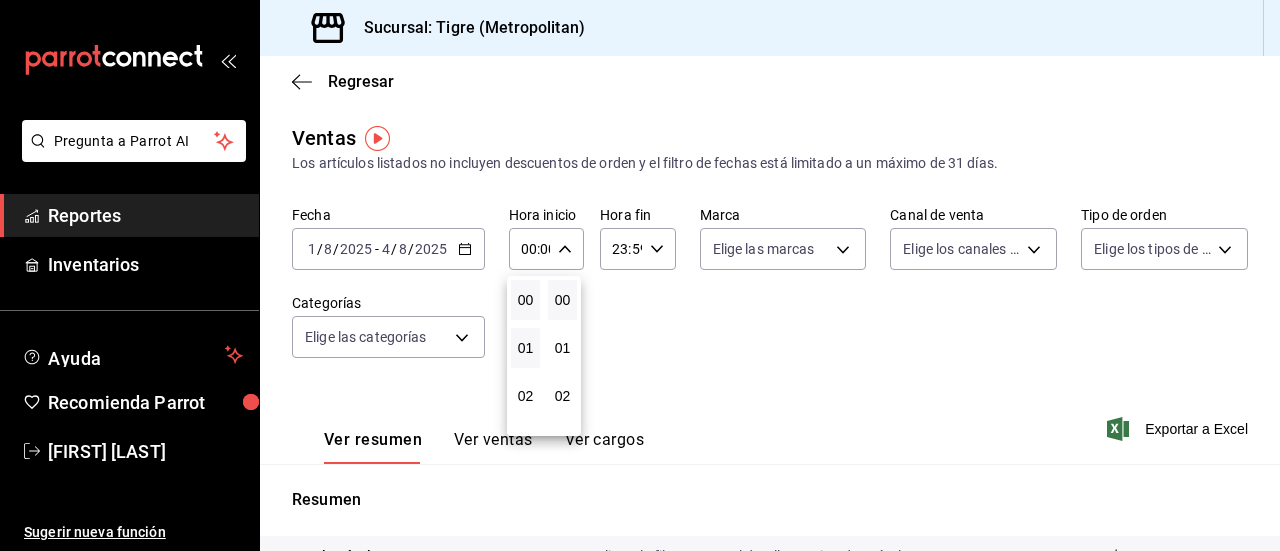 click on "01" at bounding box center (525, 348) 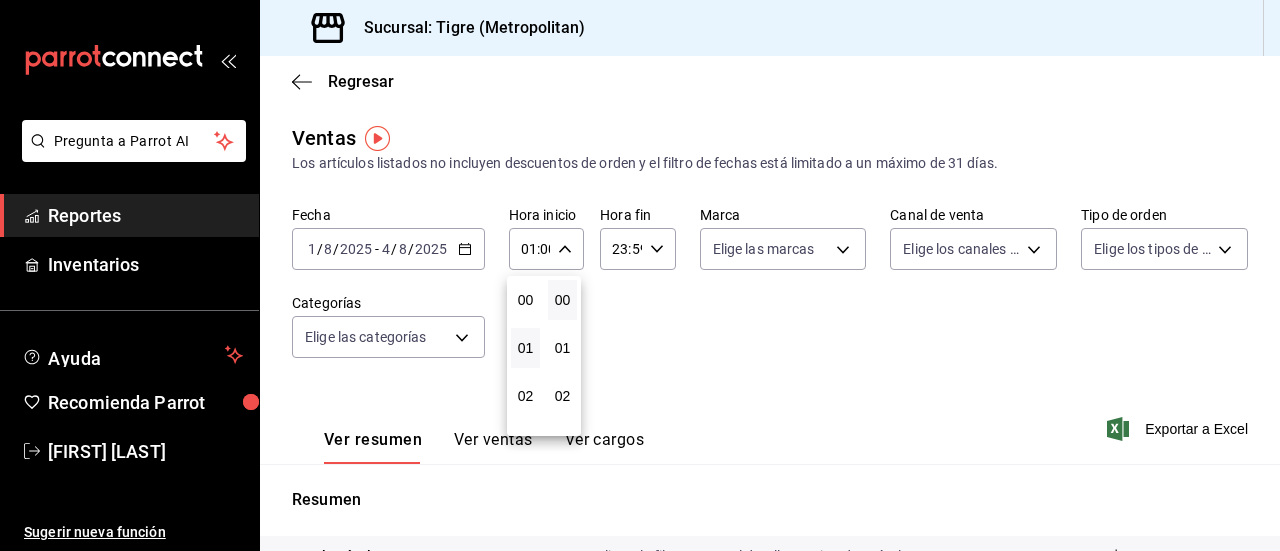 type 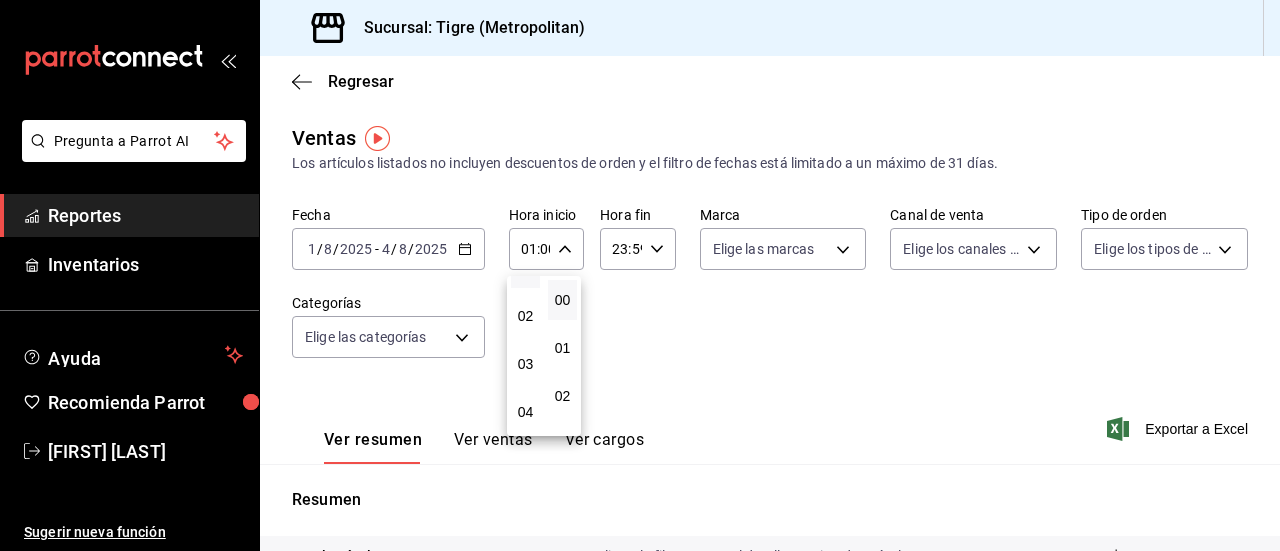 scroll, scrollTop: 120, scrollLeft: 0, axis: vertical 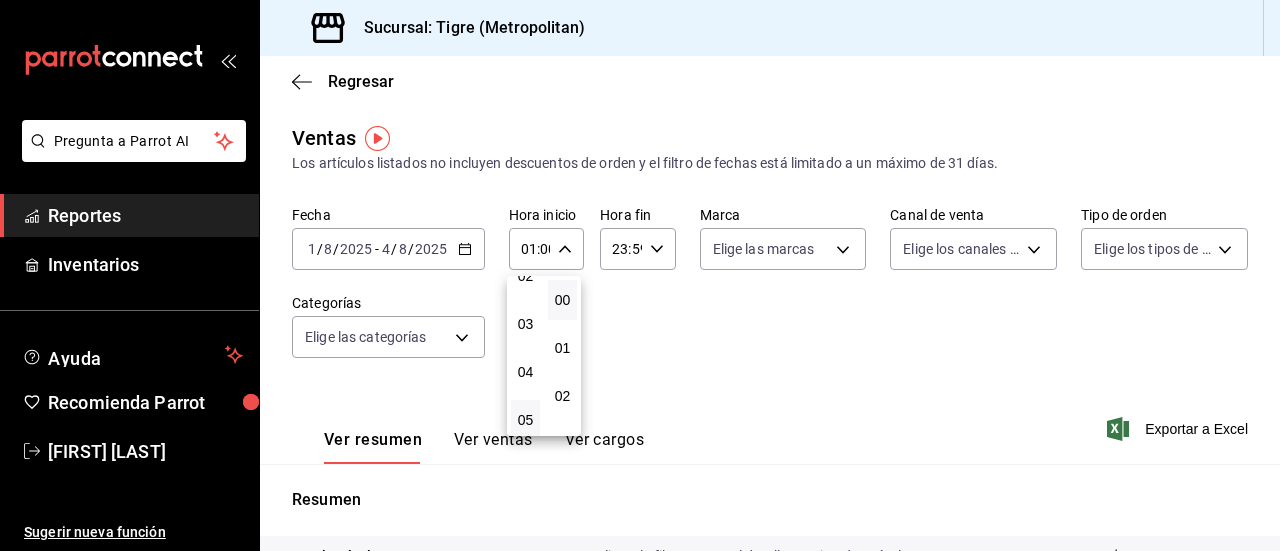 click on "05" at bounding box center [525, 420] 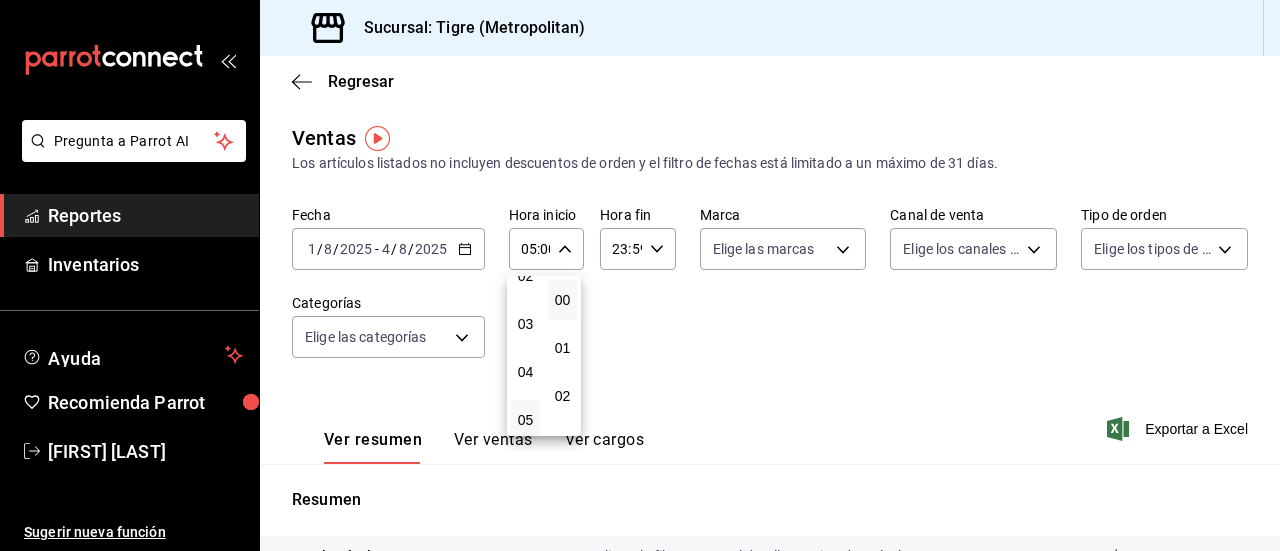 click at bounding box center (640, 275) 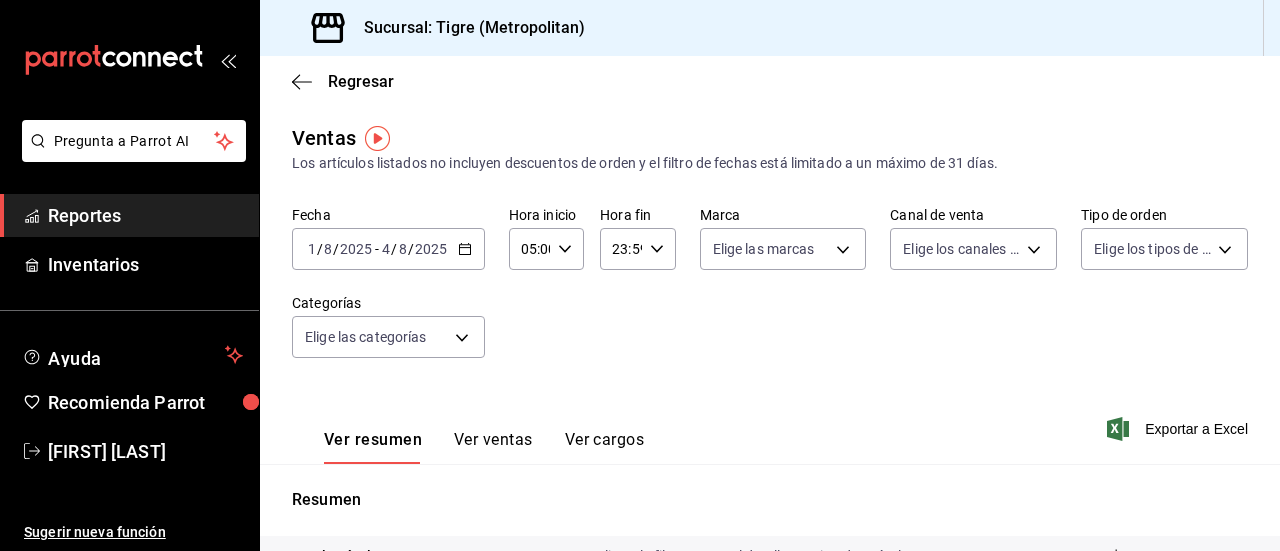 click on "23:59 Hora fin" at bounding box center (637, 249) 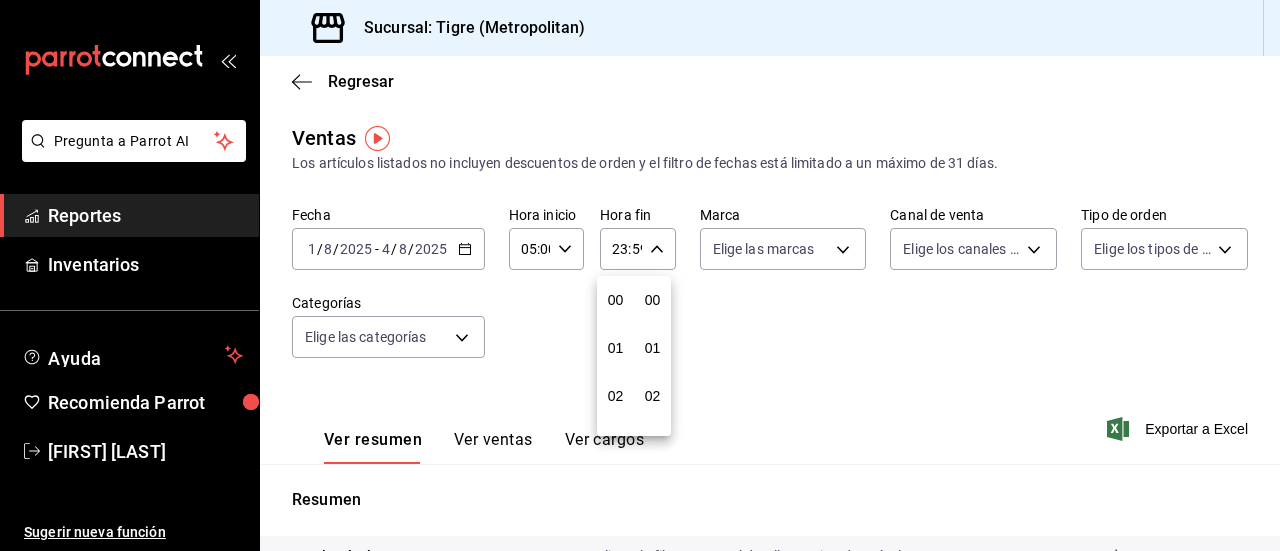 scroll, scrollTop: 992, scrollLeft: 0, axis: vertical 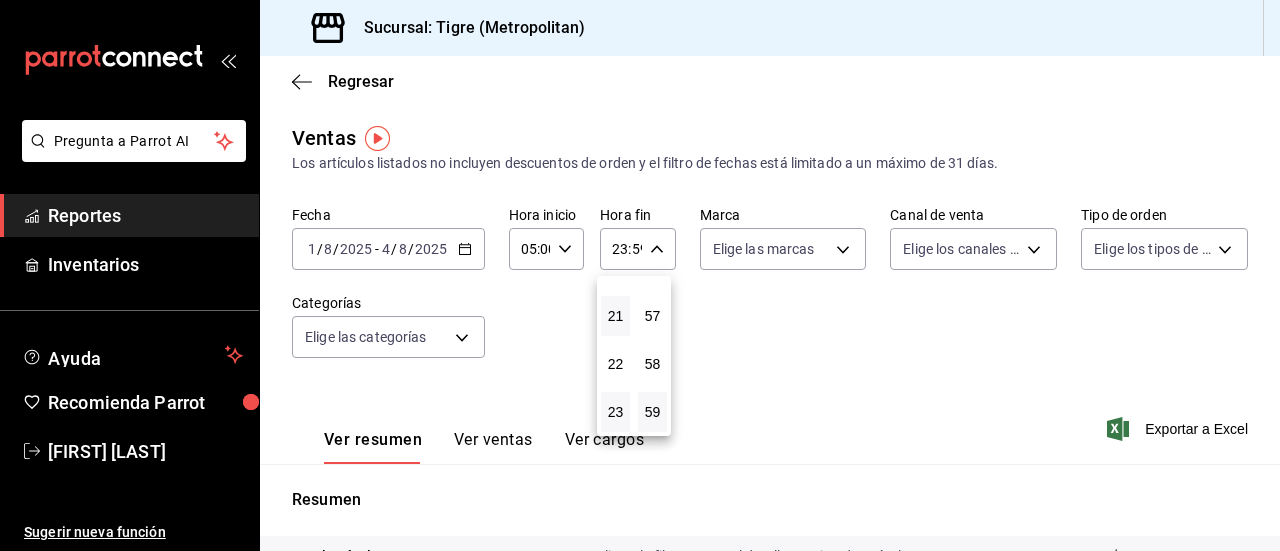 click on "21" at bounding box center [615, 316] 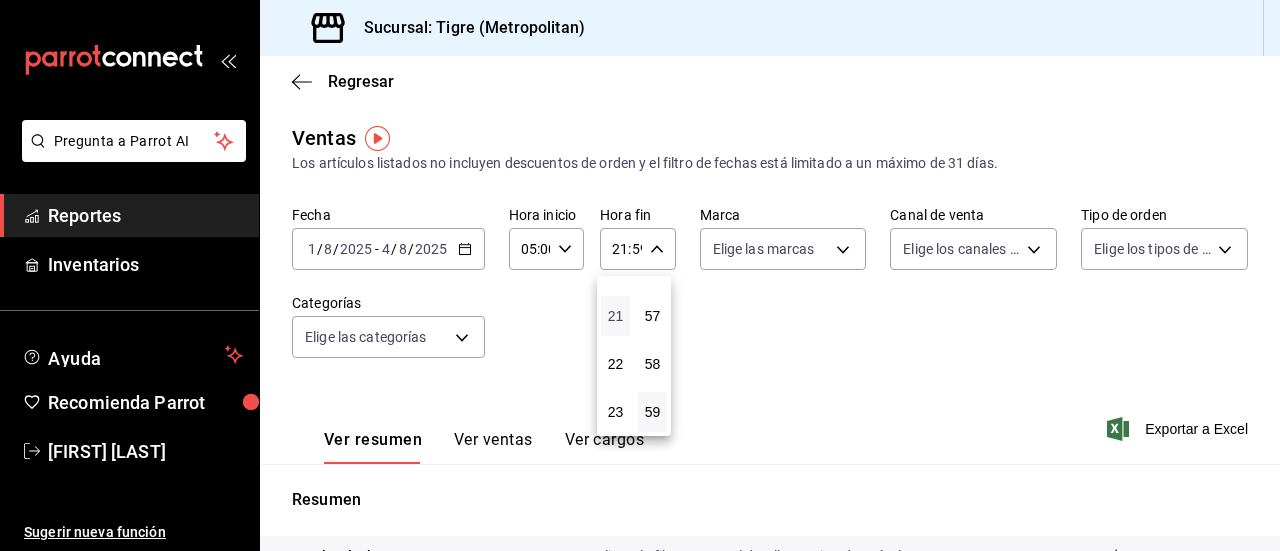 type 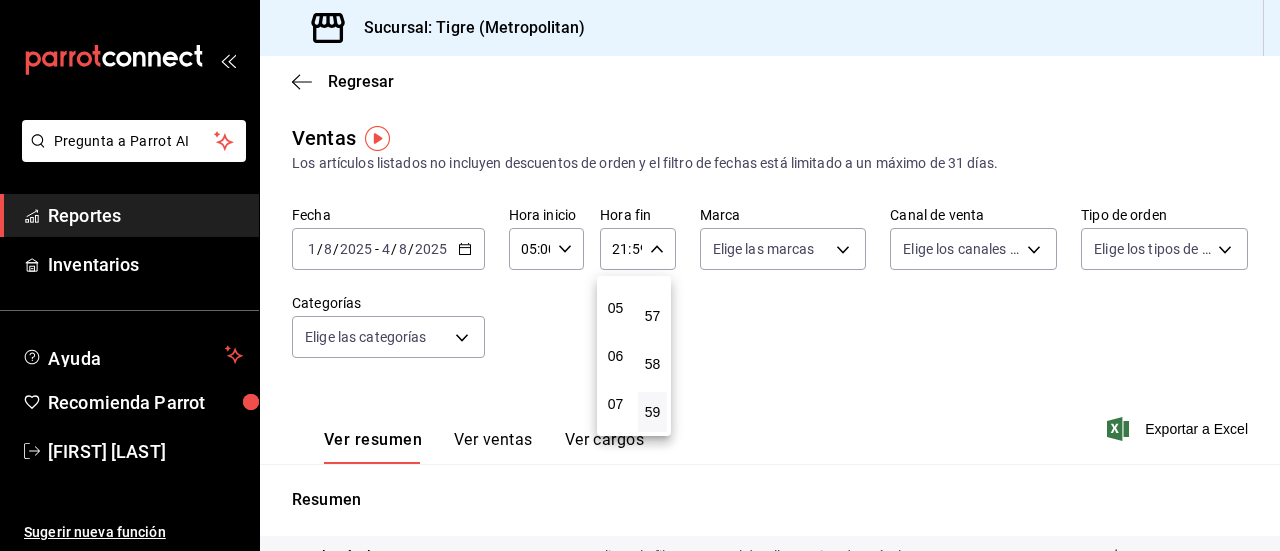 scroll, scrollTop: 192, scrollLeft: 0, axis: vertical 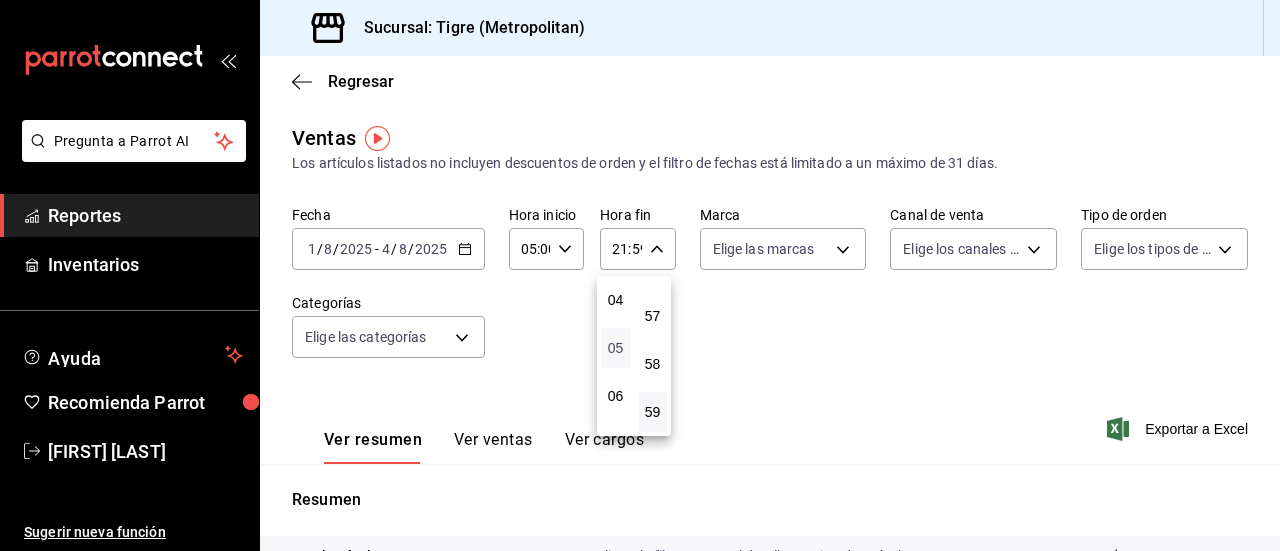 click on "05" at bounding box center (615, 348) 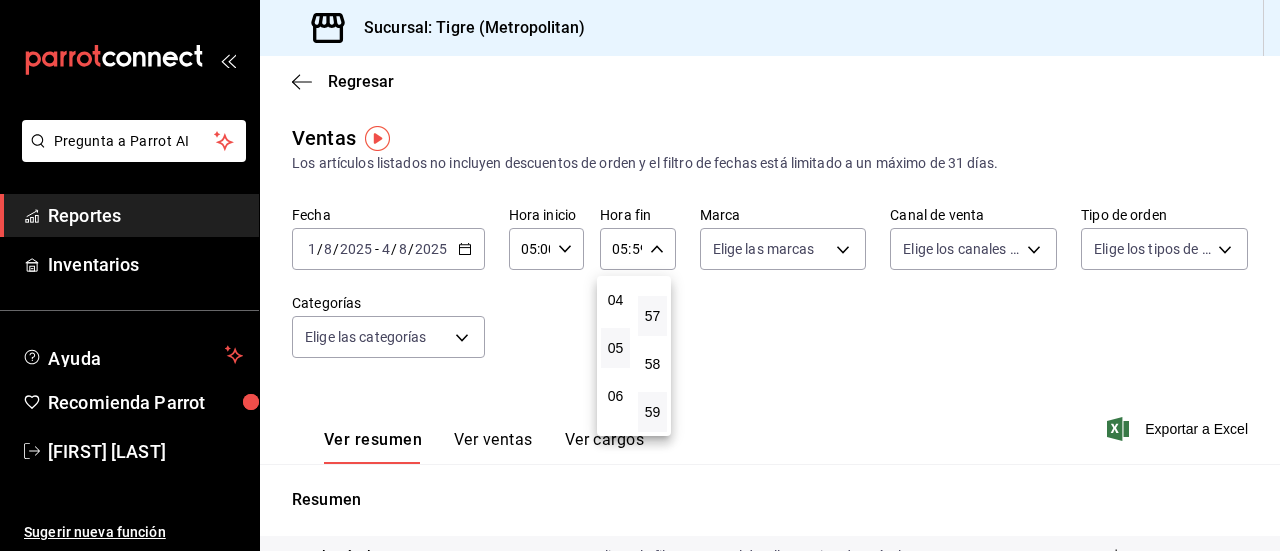 type 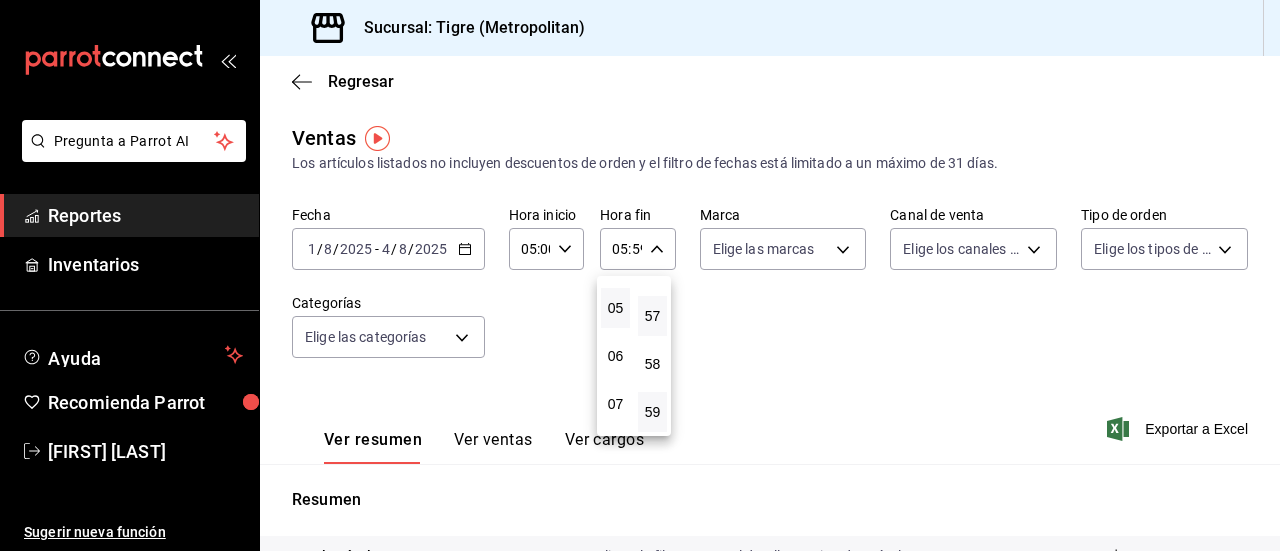 scroll, scrollTop: 192, scrollLeft: 0, axis: vertical 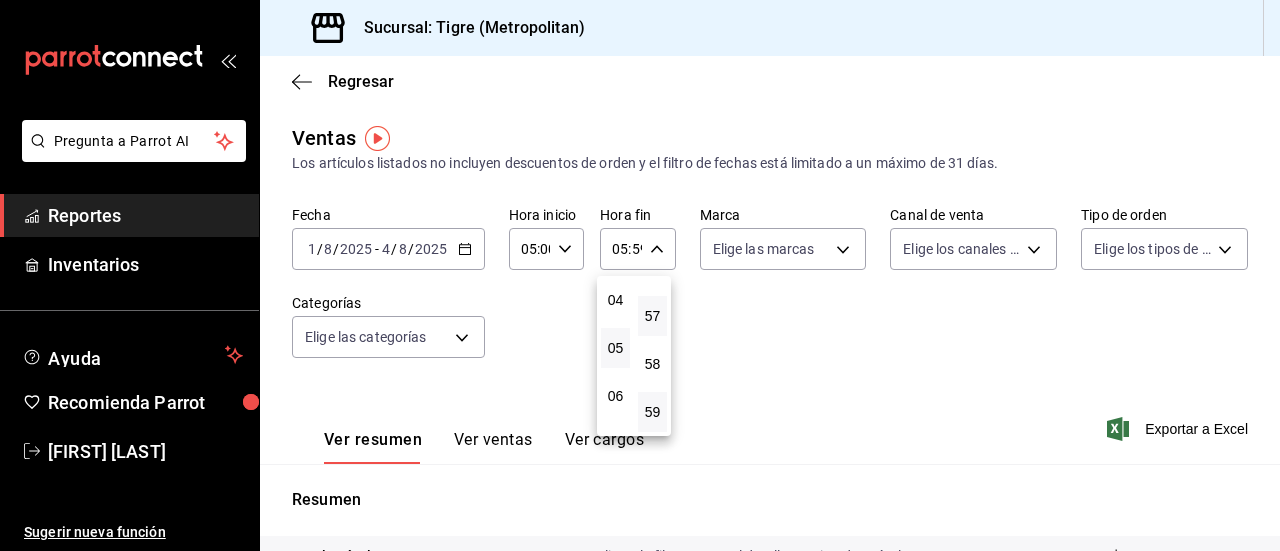 click on "57" at bounding box center [652, 316] 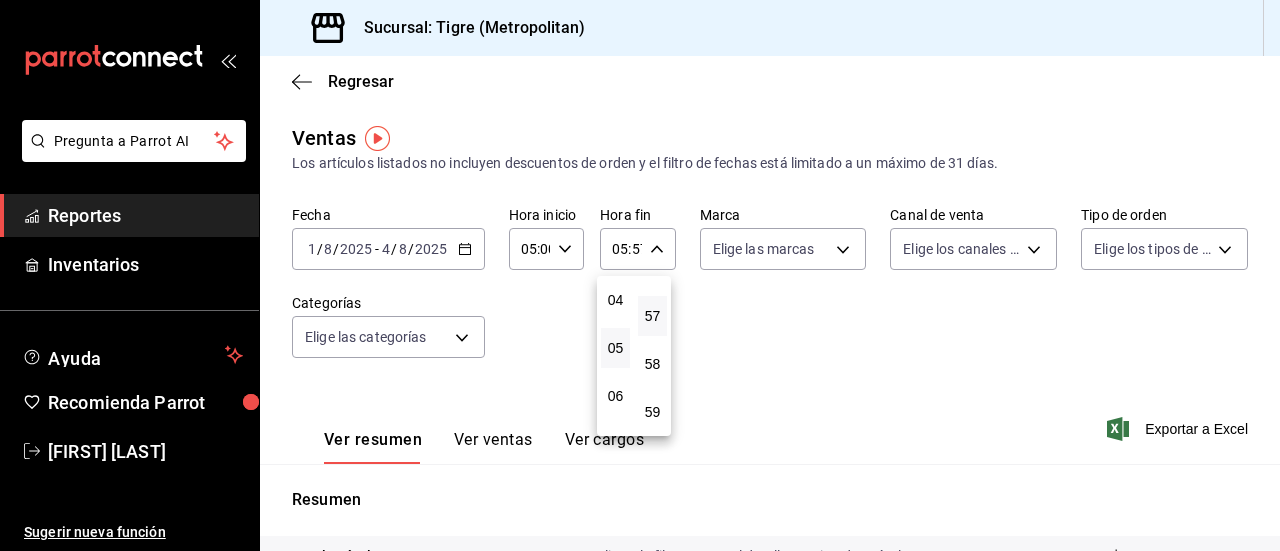click at bounding box center [640, 275] 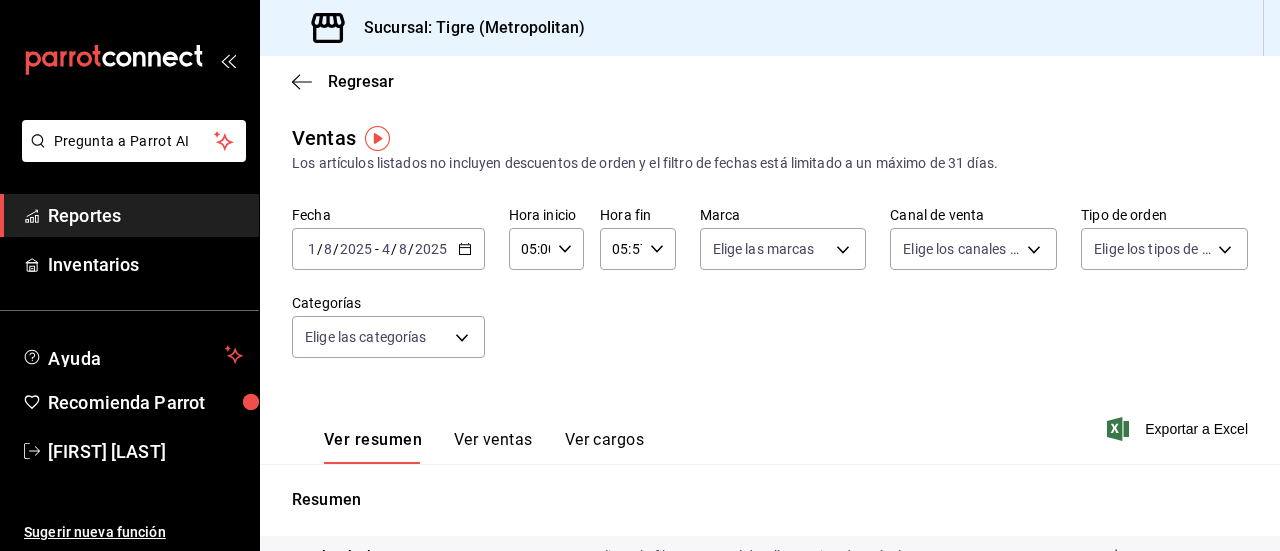 click on "05:57 Hora fin" at bounding box center [637, 249] 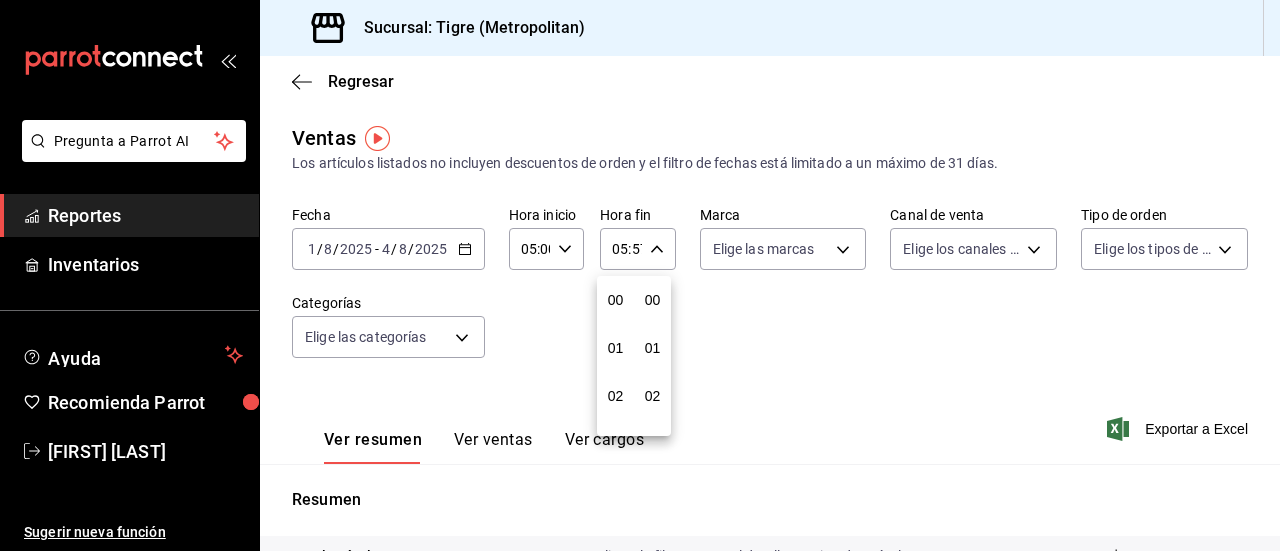 scroll, scrollTop: 240, scrollLeft: 0, axis: vertical 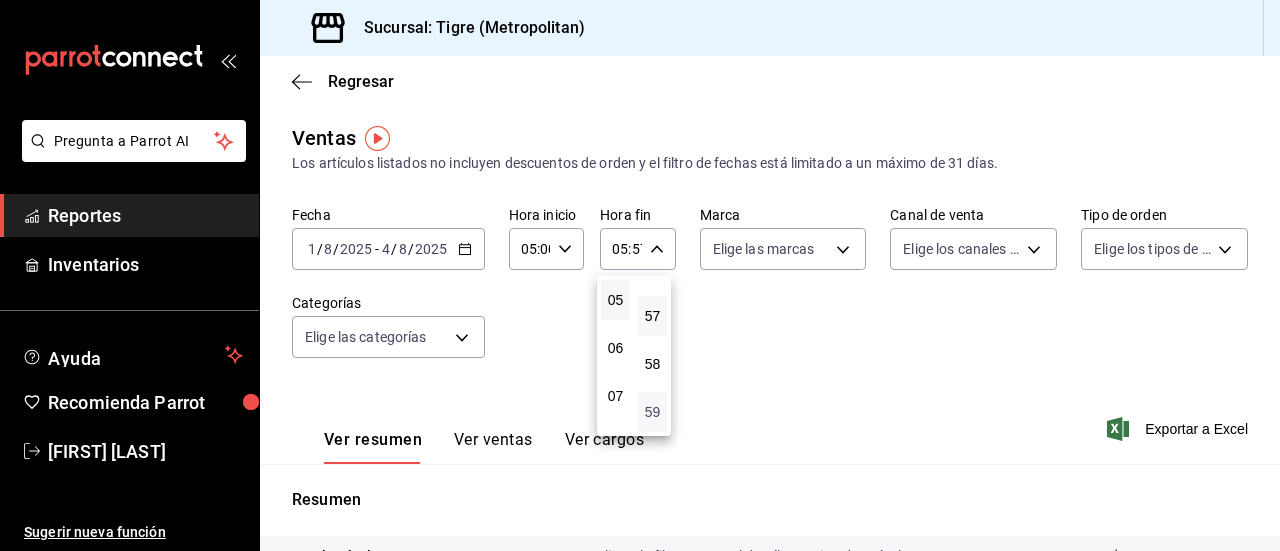 click on "59" at bounding box center [652, 412] 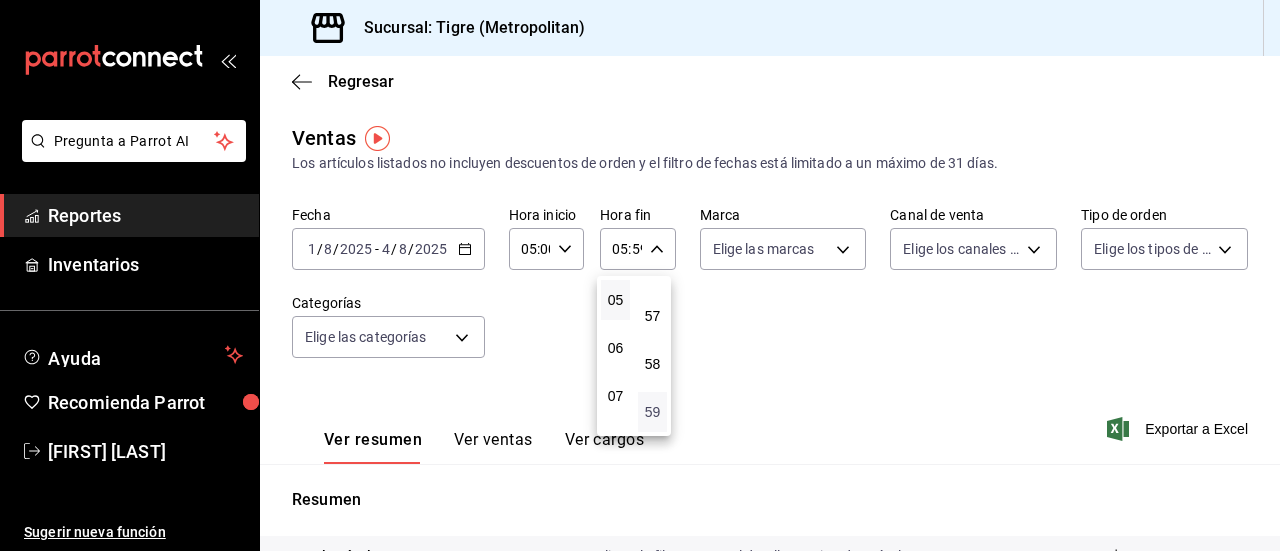 type 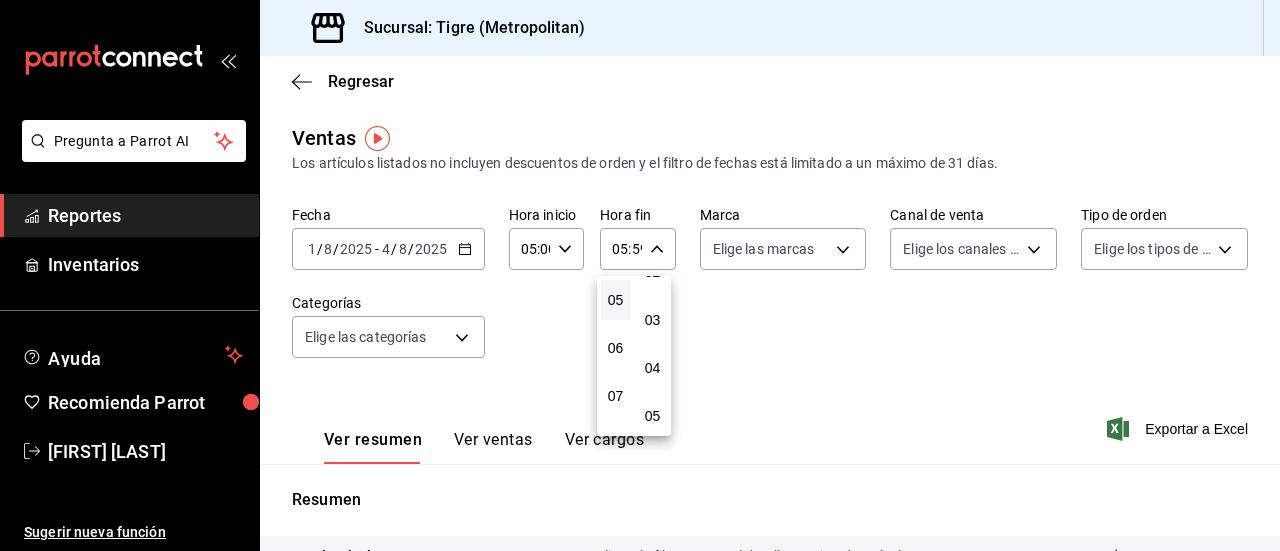 scroll, scrollTop: 0, scrollLeft: 0, axis: both 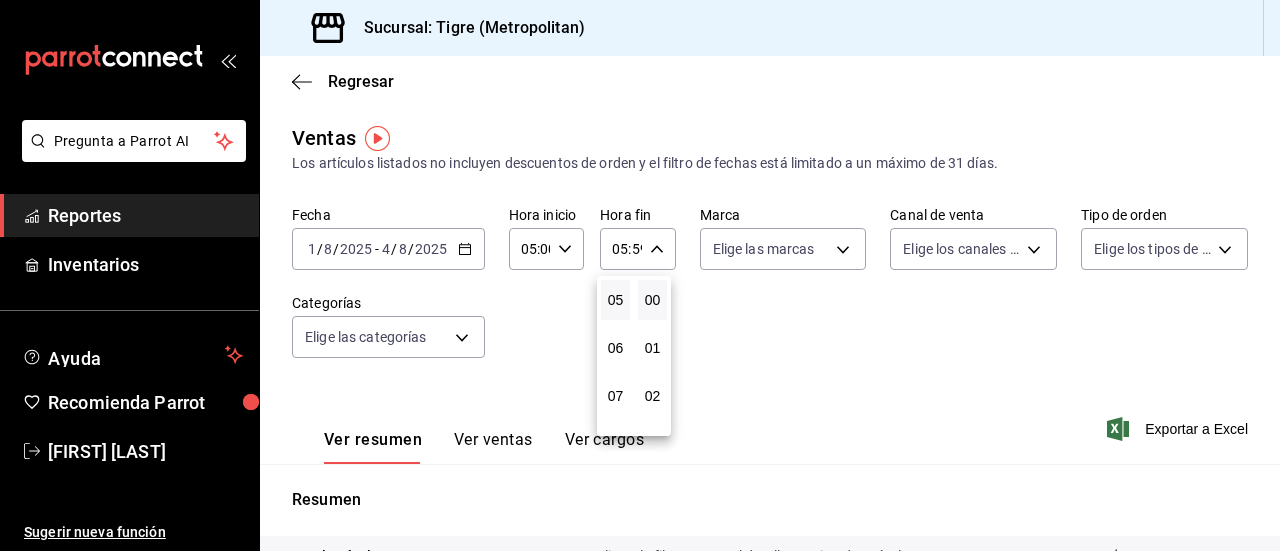 click on "00" at bounding box center (652, 300) 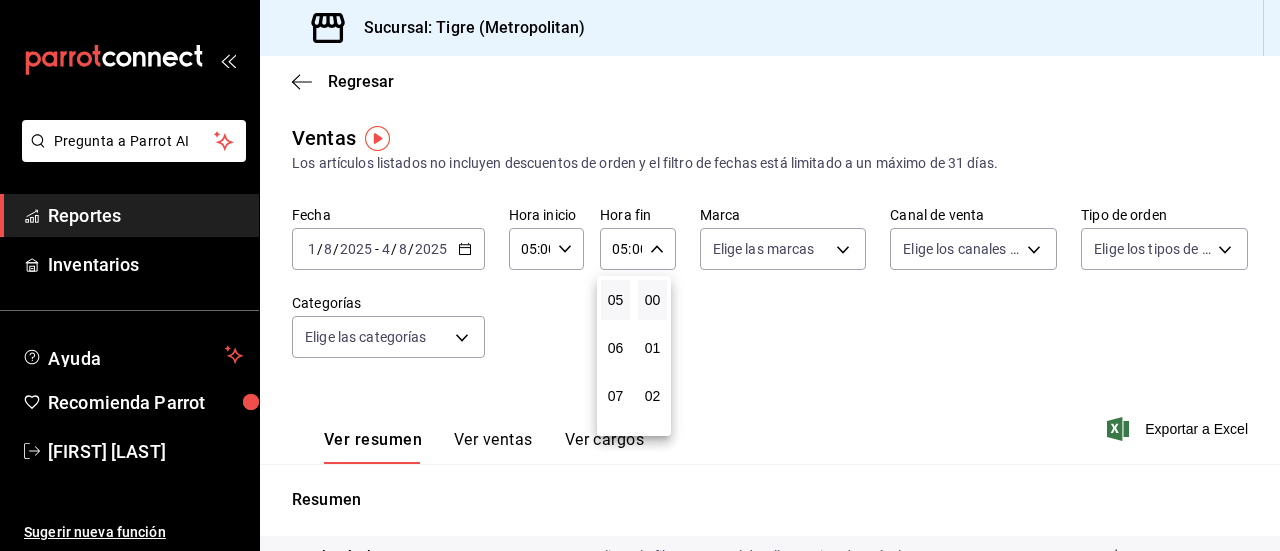 click at bounding box center (640, 275) 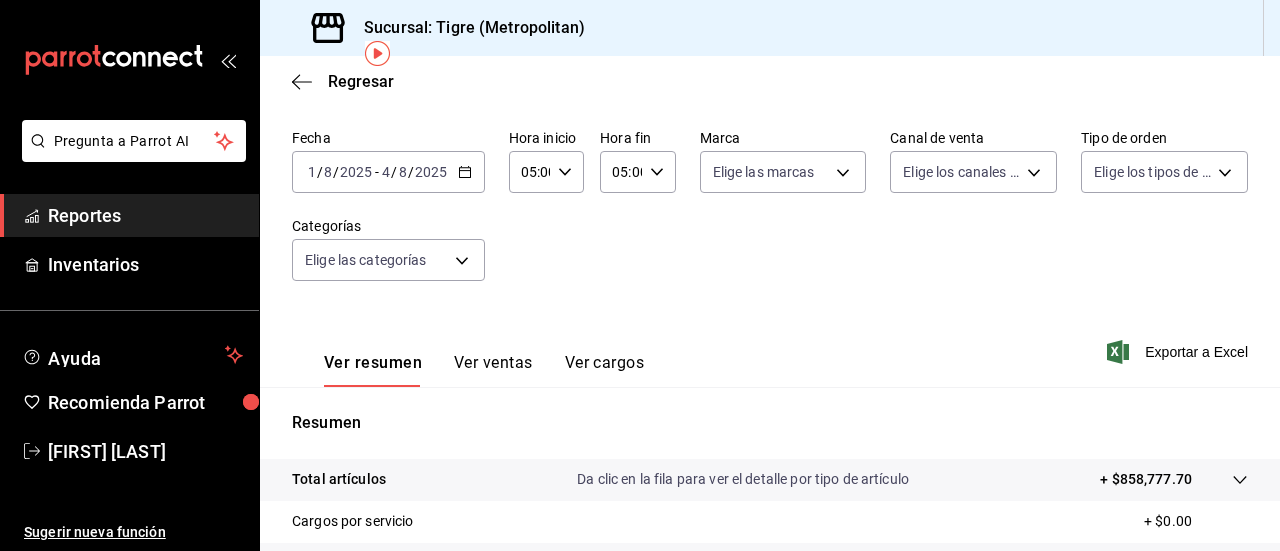 scroll, scrollTop: 76, scrollLeft: 0, axis: vertical 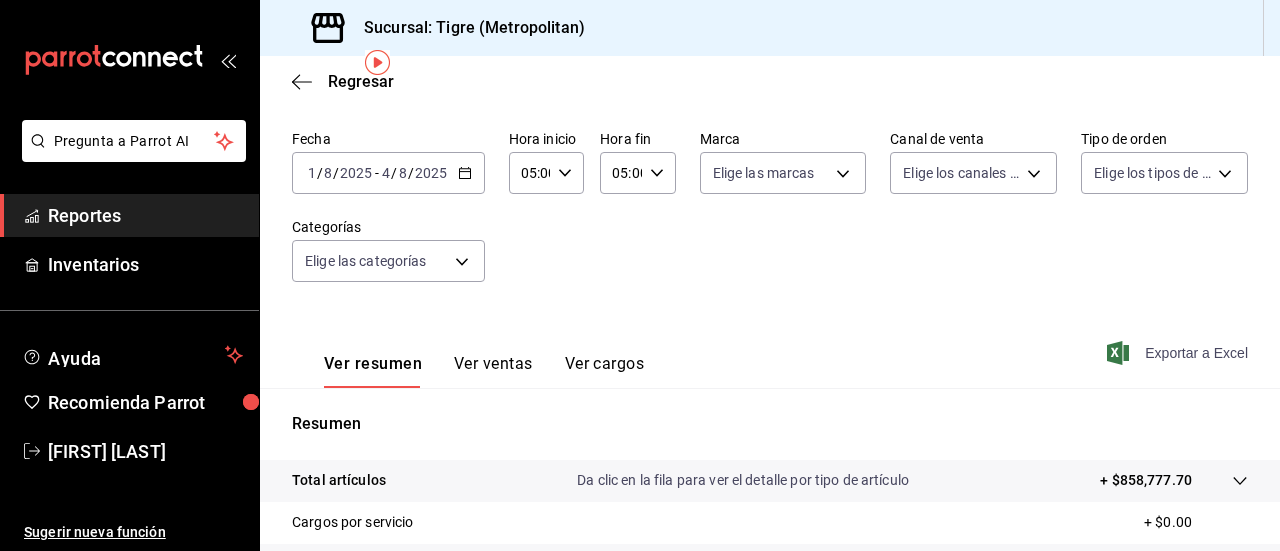 click on "Exportar a Excel" at bounding box center (1179, 353) 